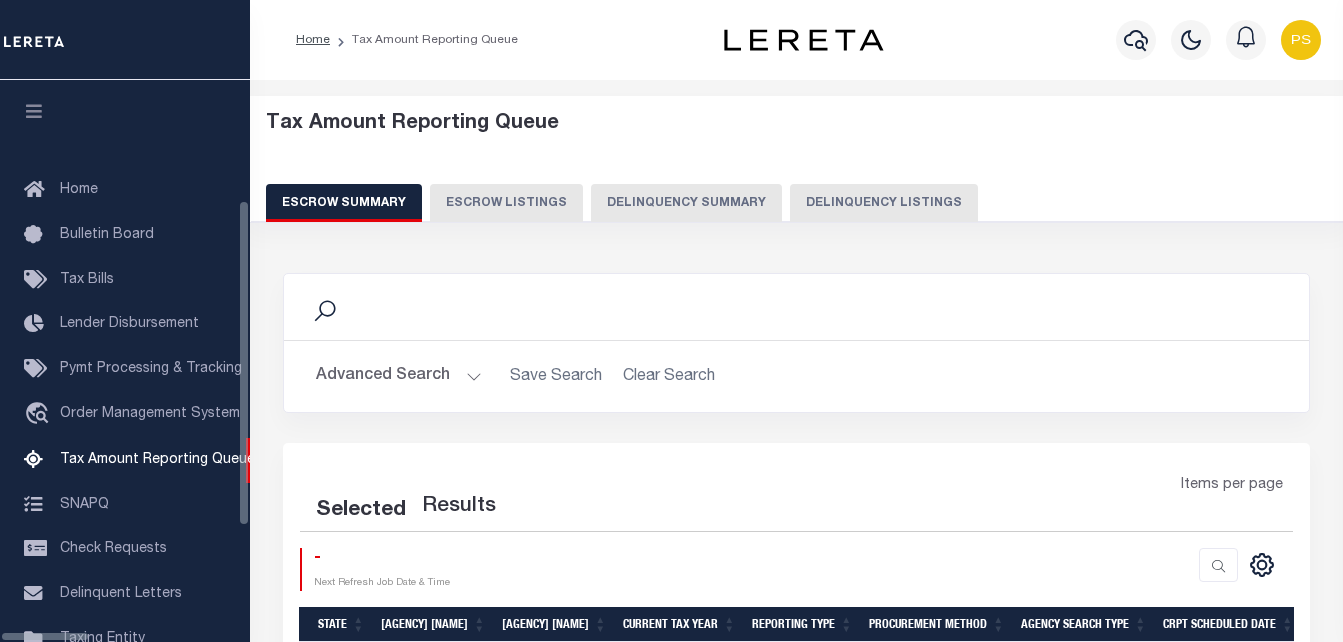 click on "Search" at bounding box center [796, 307] 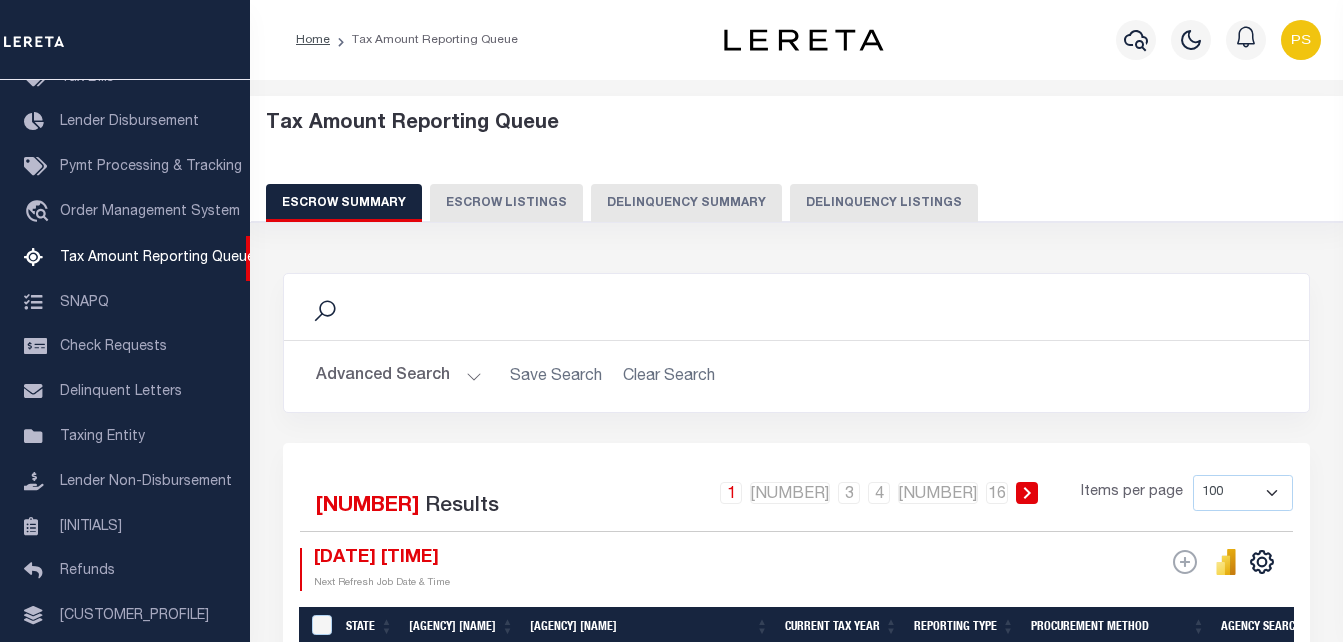 click on "Delinquency Listings" at bounding box center (884, 203) 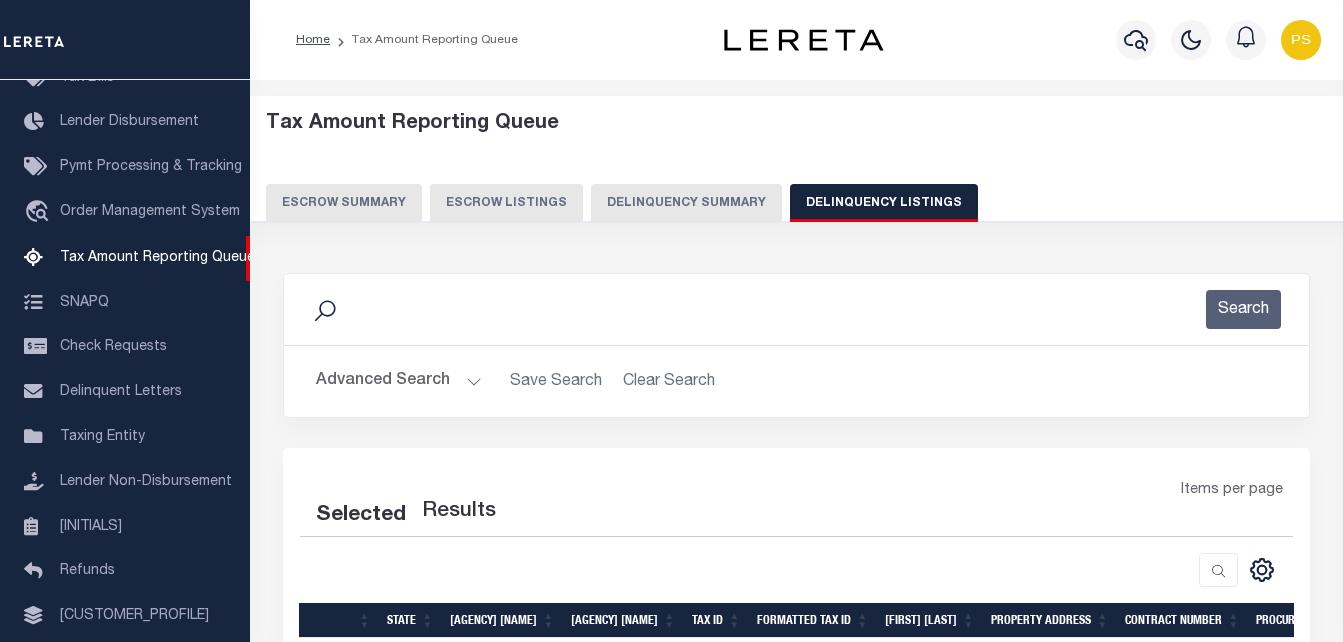 click on "Advanced Search" at bounding box center (399, 381) 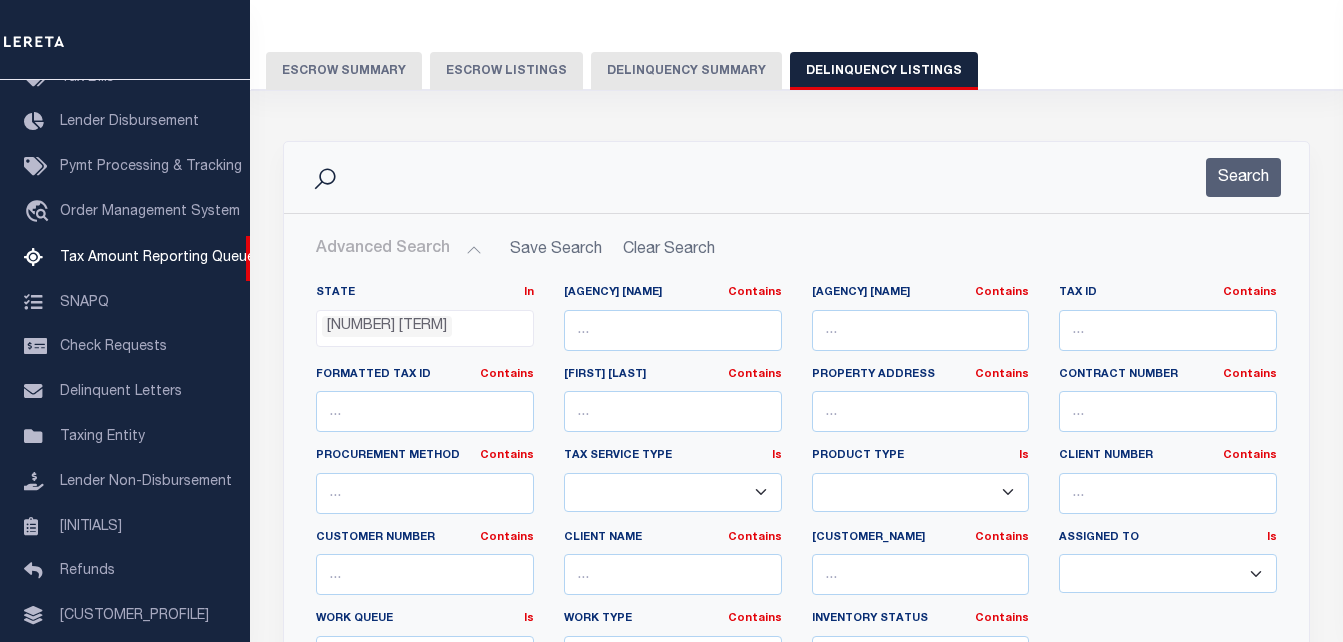 scroll, scrollTop: 200, scrollLeft: 0, axis: vertical 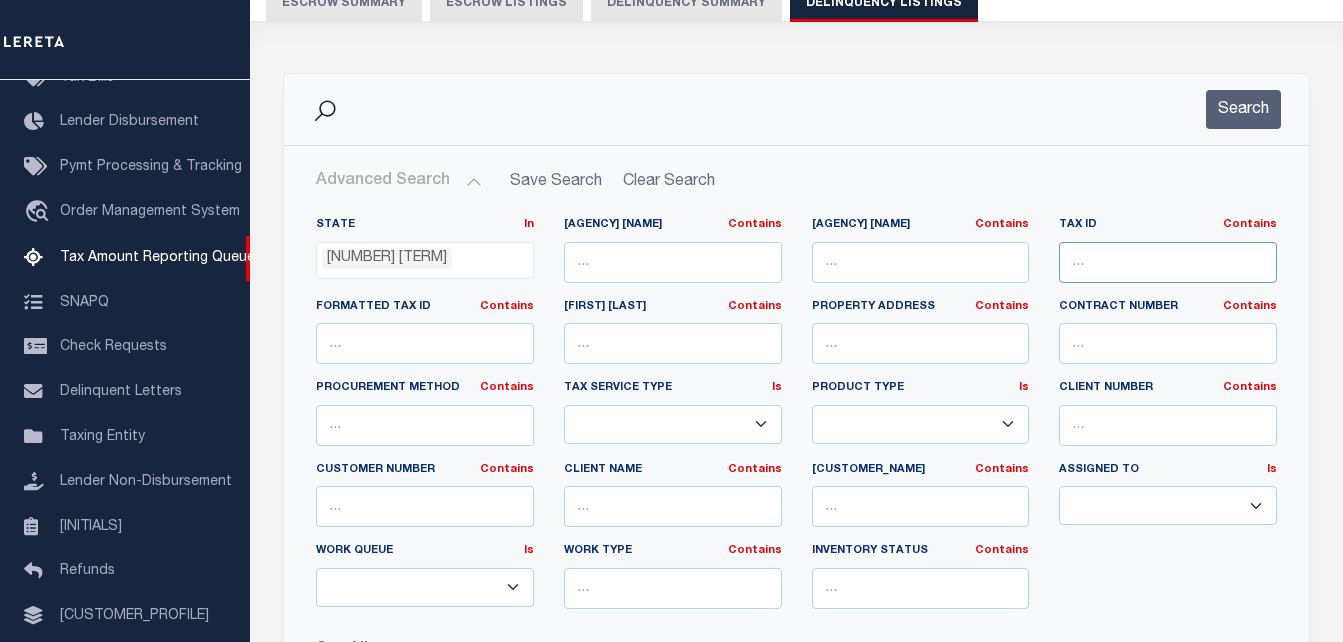 click at bounding box center [1168, 262] 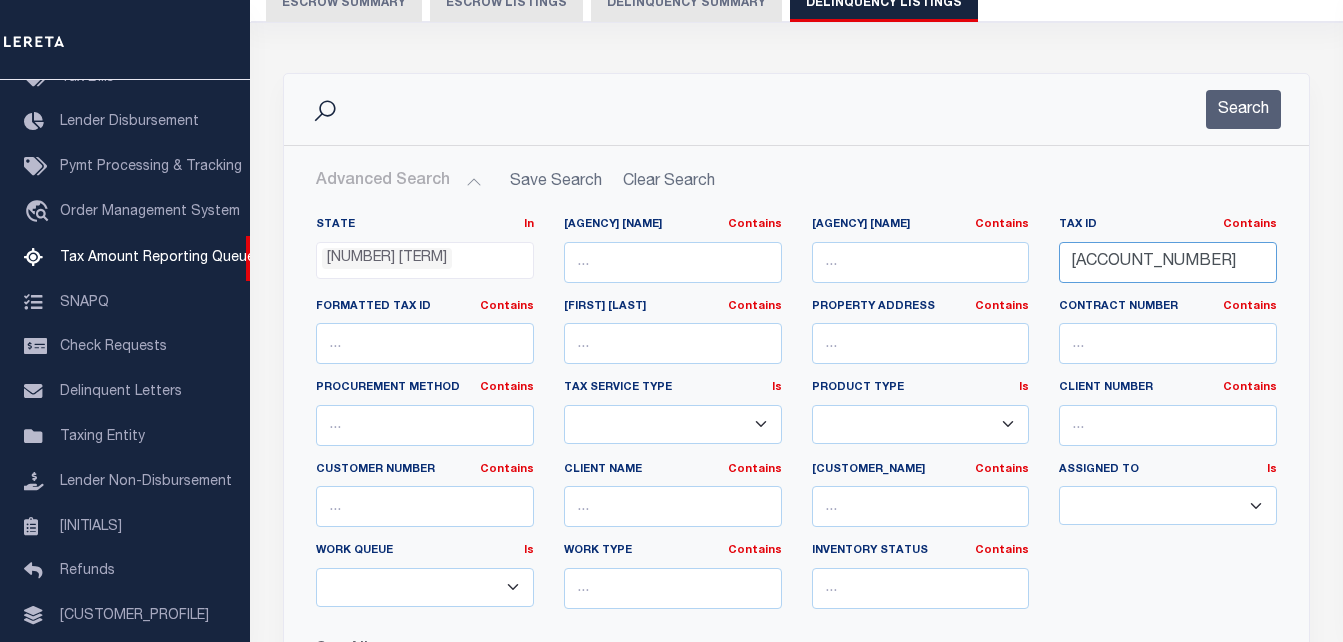 paste on "[ACCOUNT_NUMBER]" 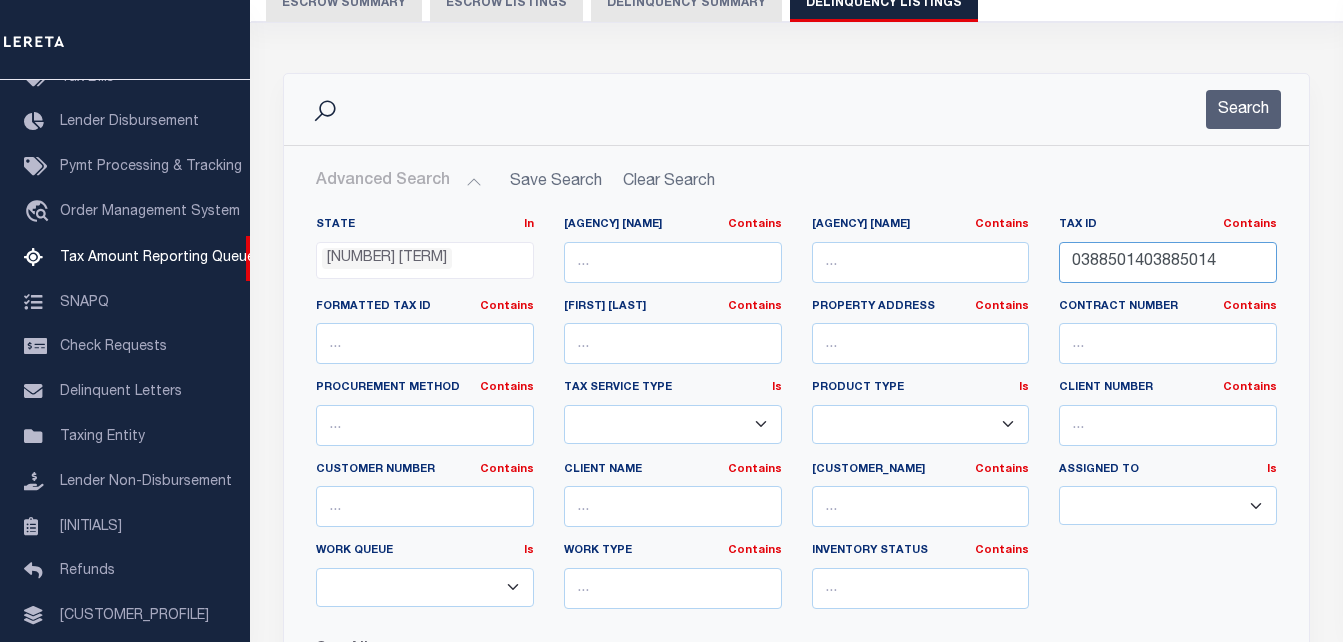 paste on "[ACCOUNT_NUMBER]" 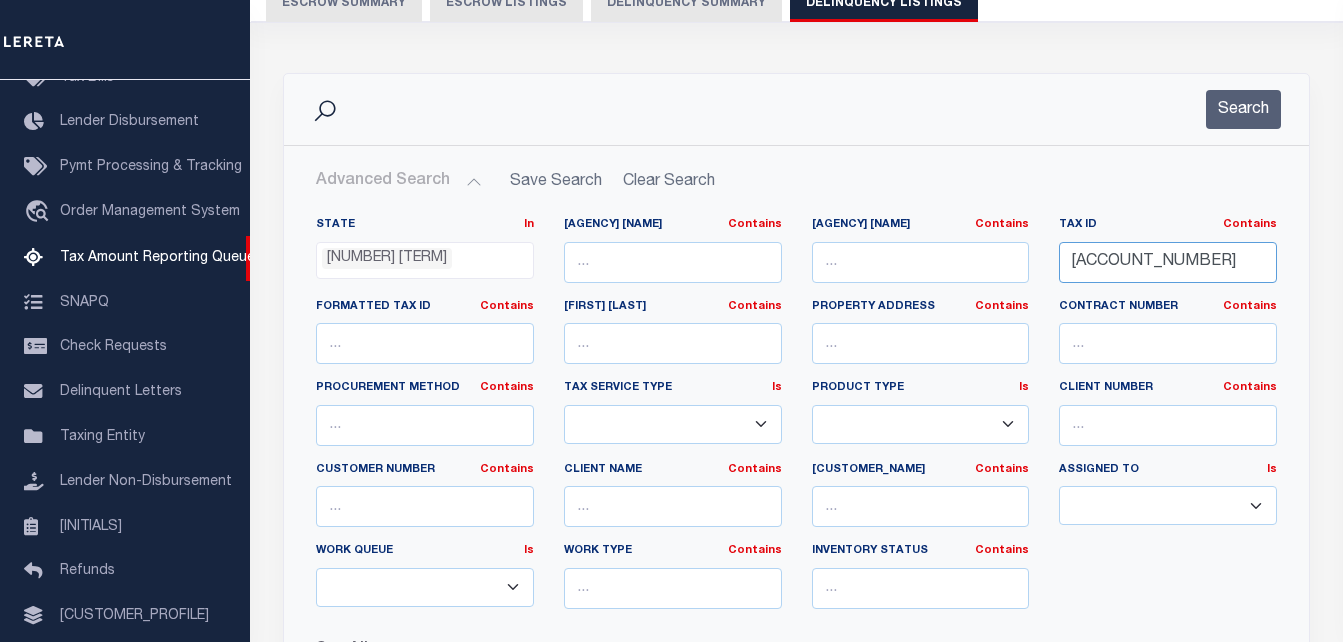 paste on "[ACCOUNT_NUMBER]" 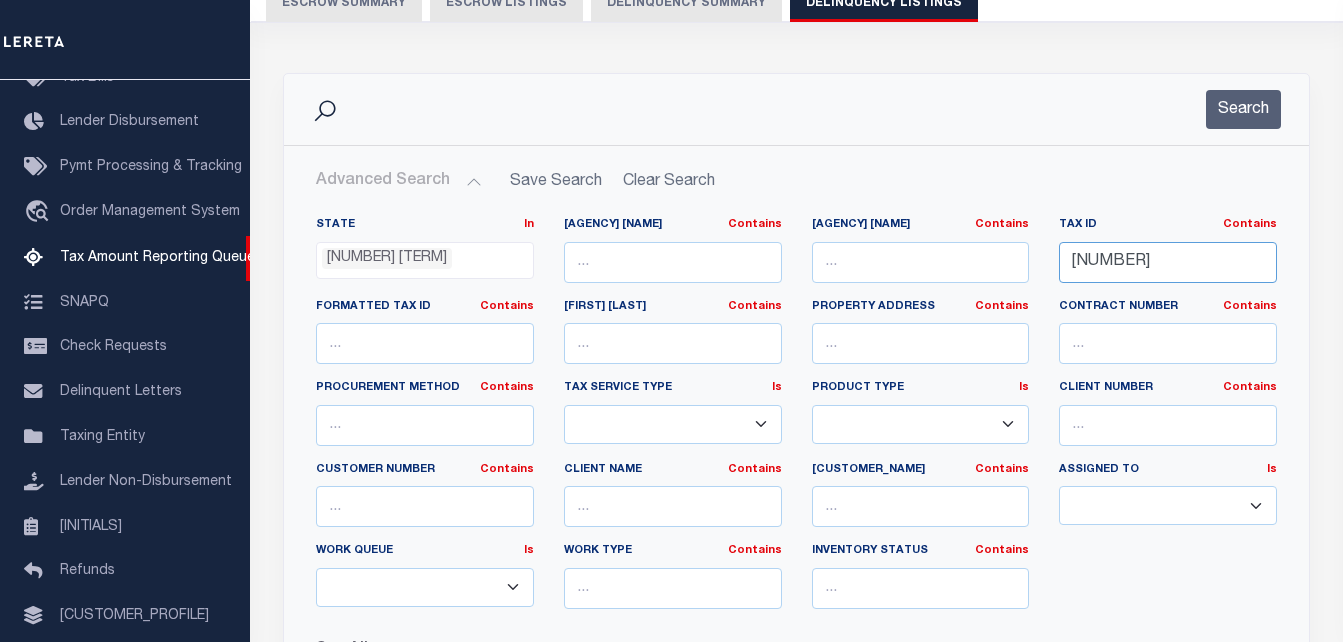 paste on "[ACCOUNT_NUMBER]" 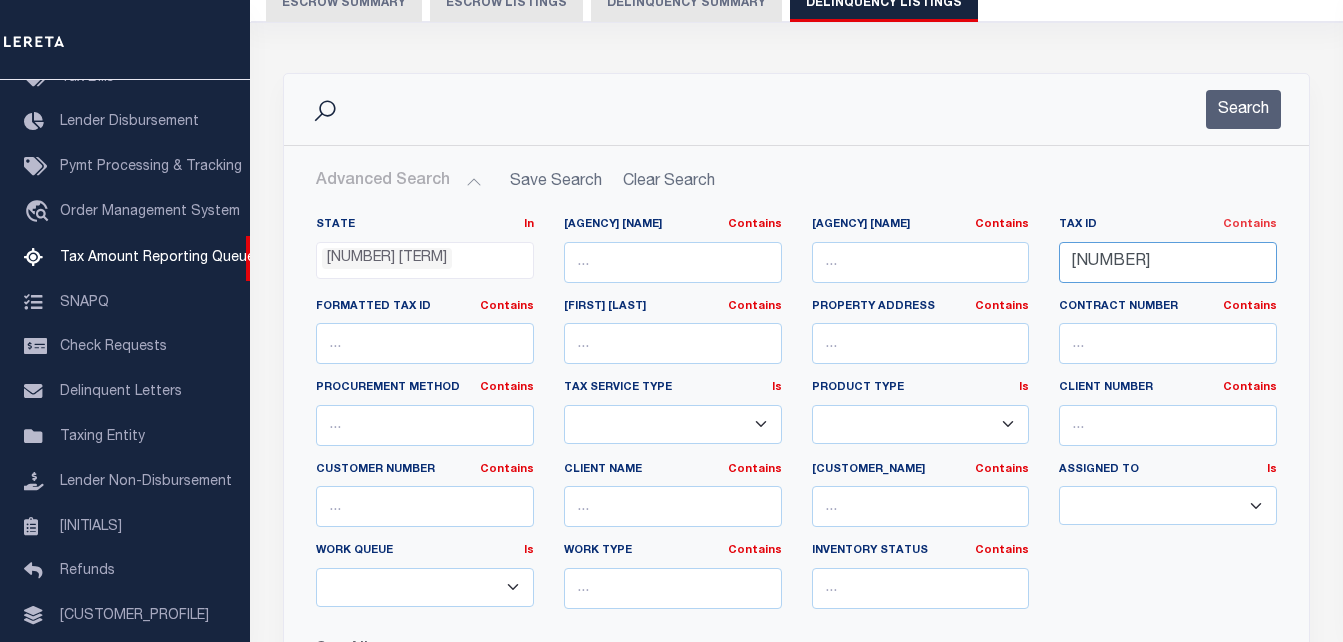 scroll, scrollTop: 0, scrollLeft: 164, axis: horizontal 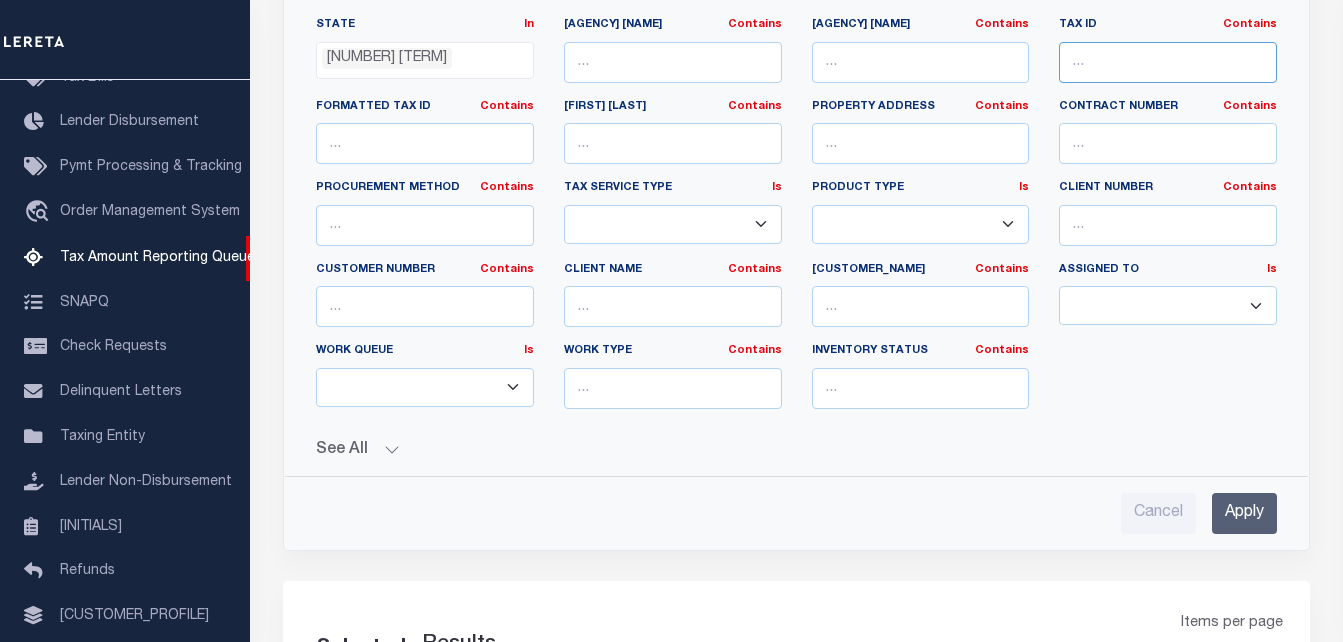 paste on "[ACCOUNT_NUMBER]" 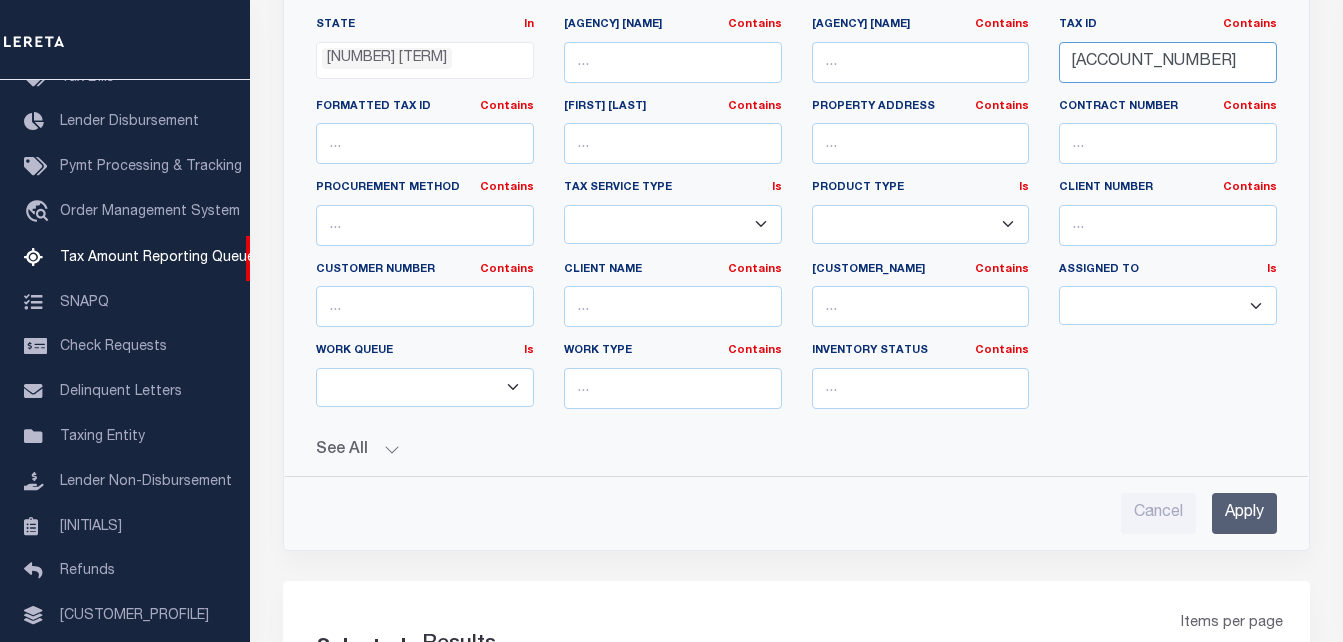 type on "[ACCOUNT_NUMBER]" 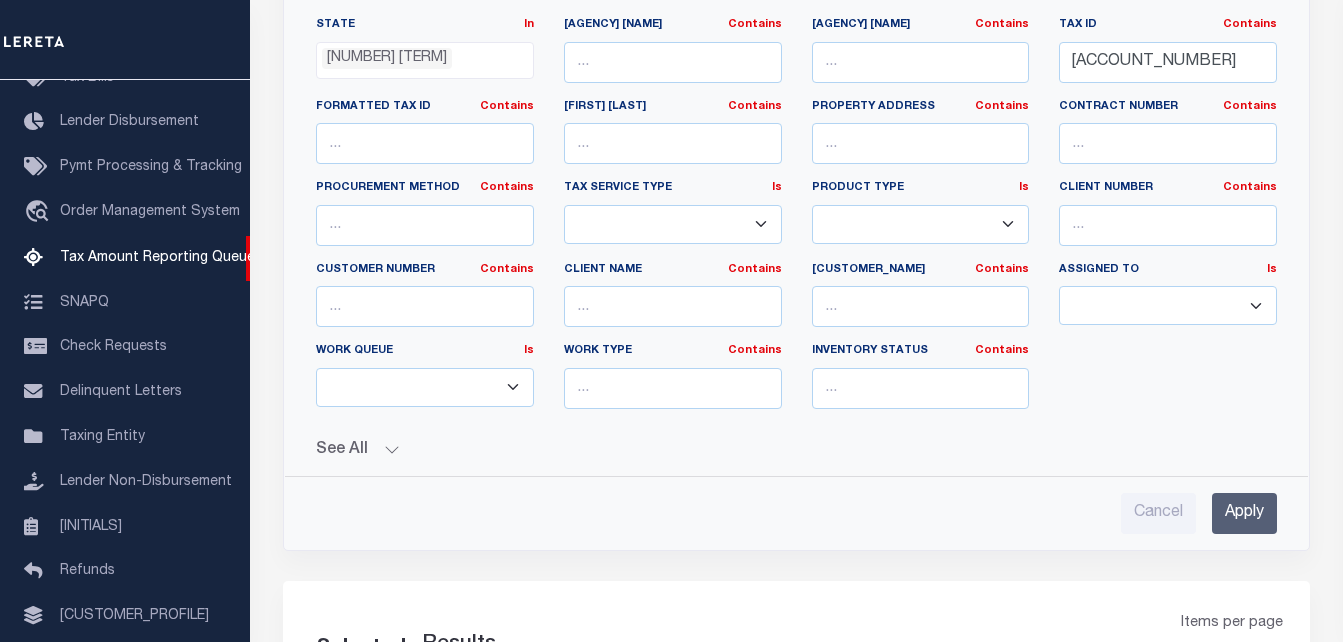 click on "Apply" at bounding box center (1244, 513) 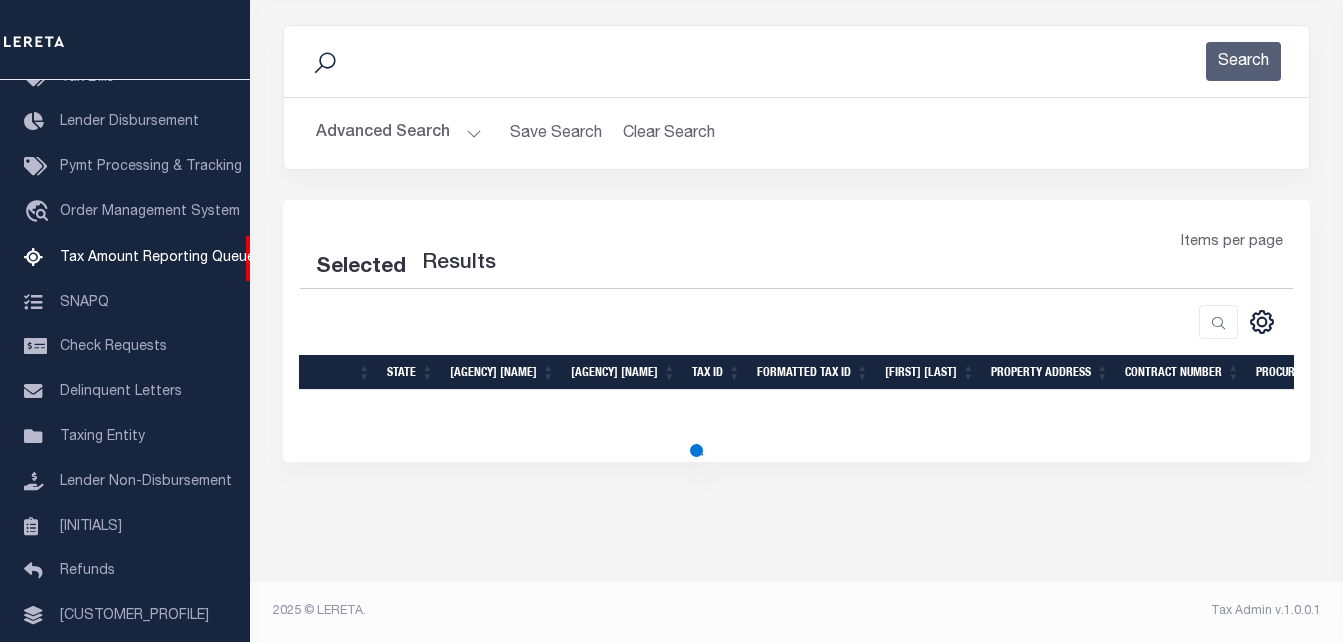 scroll, scrollTop: 248, scrollLeft: 0, axis: vertical 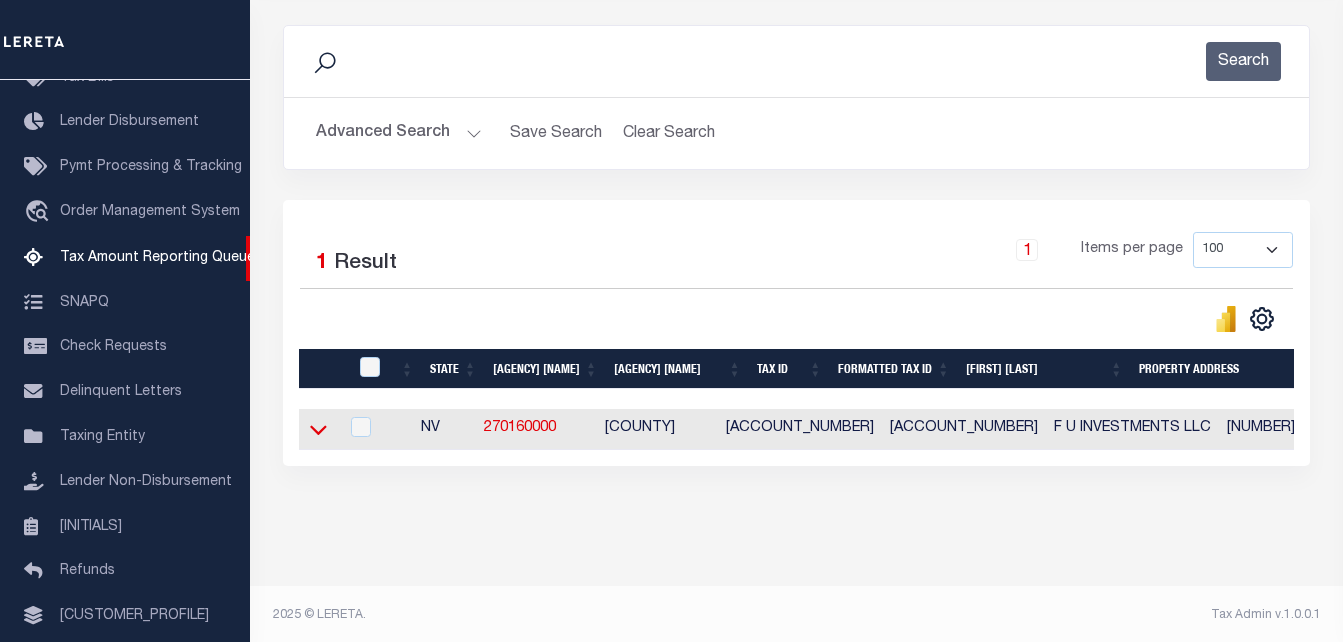 click at bounding box center [318, 429] 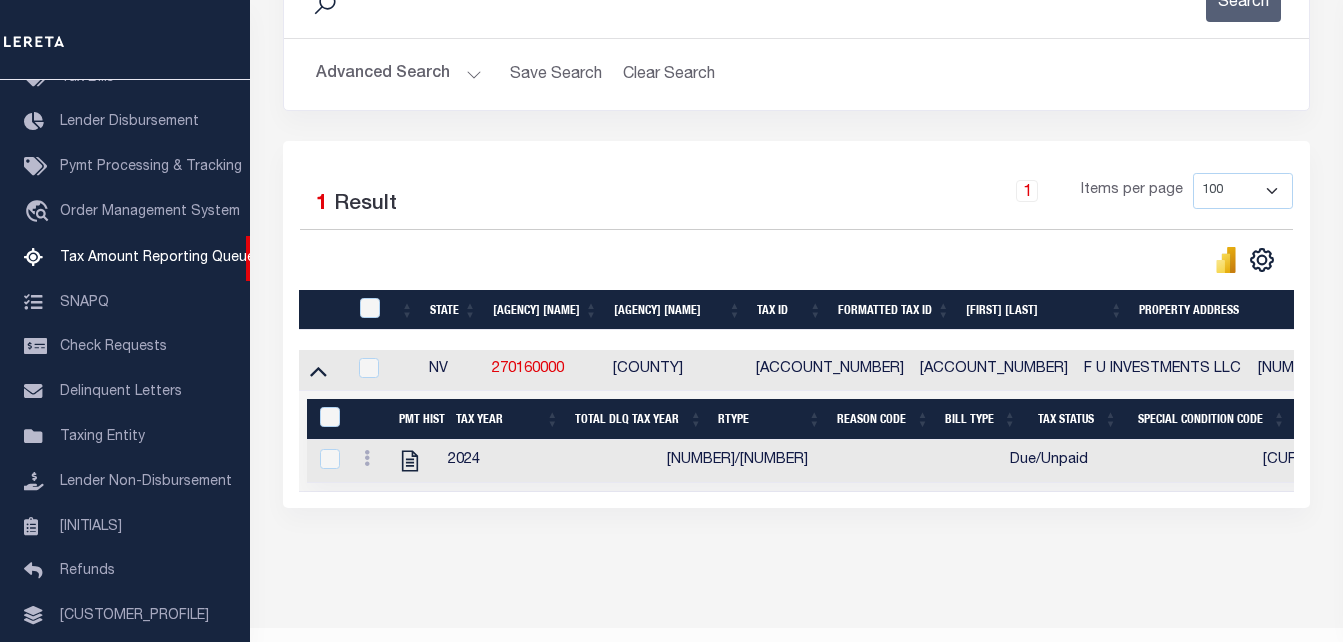 scroll, scrollTop: 348, scrollLeft: 0, axis: vertical 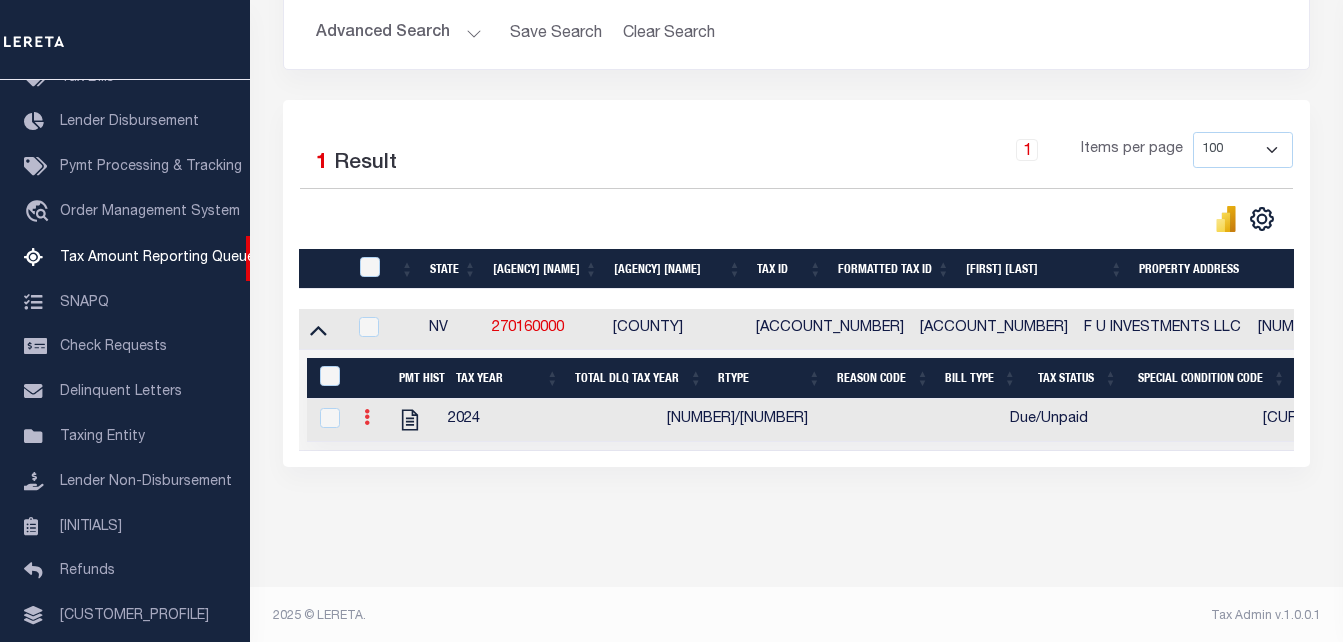 click at bounding box center (367, 417) 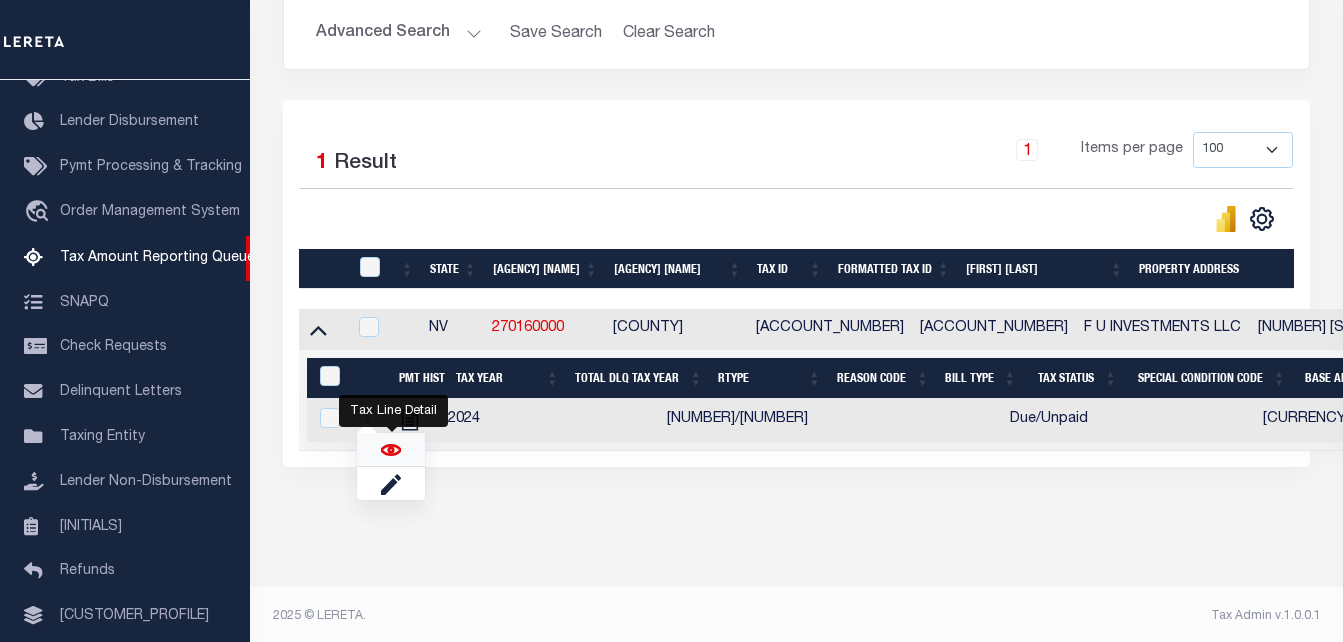 click at bounding box center (391, 450) 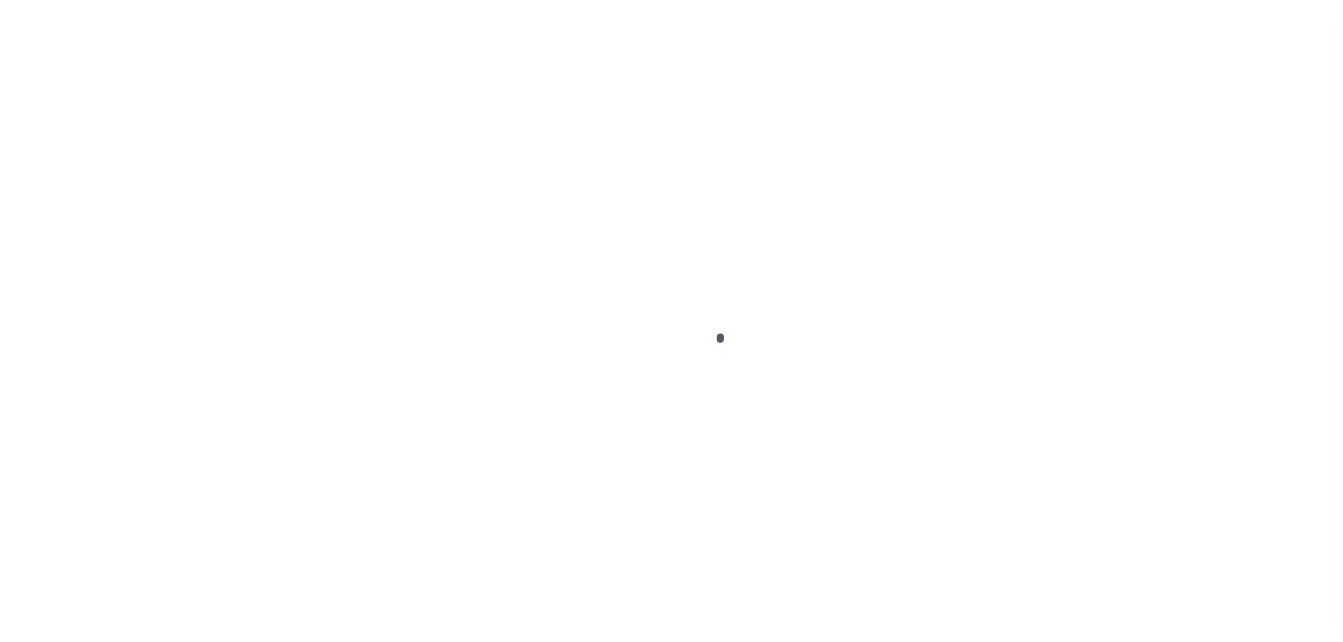 scroll, scrollTop: 0, scrollLeft: 0, axis: both 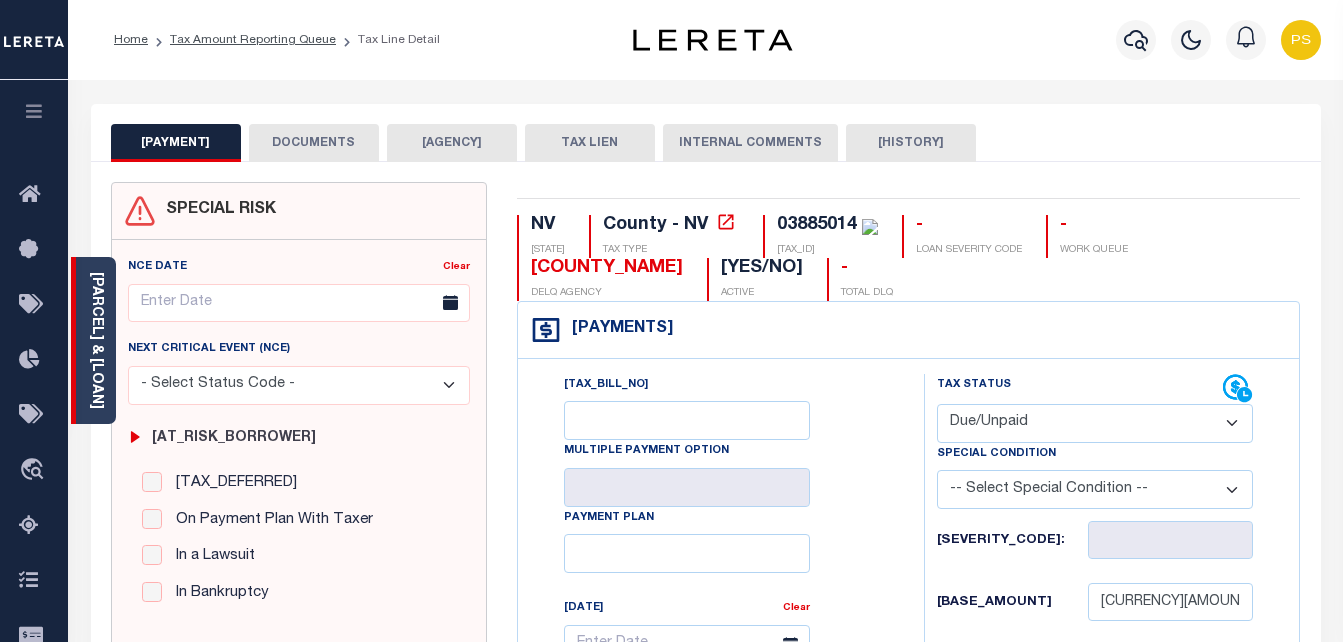 click on "[PARCEL] & [LOAN]" at bounding box center [96, 340] 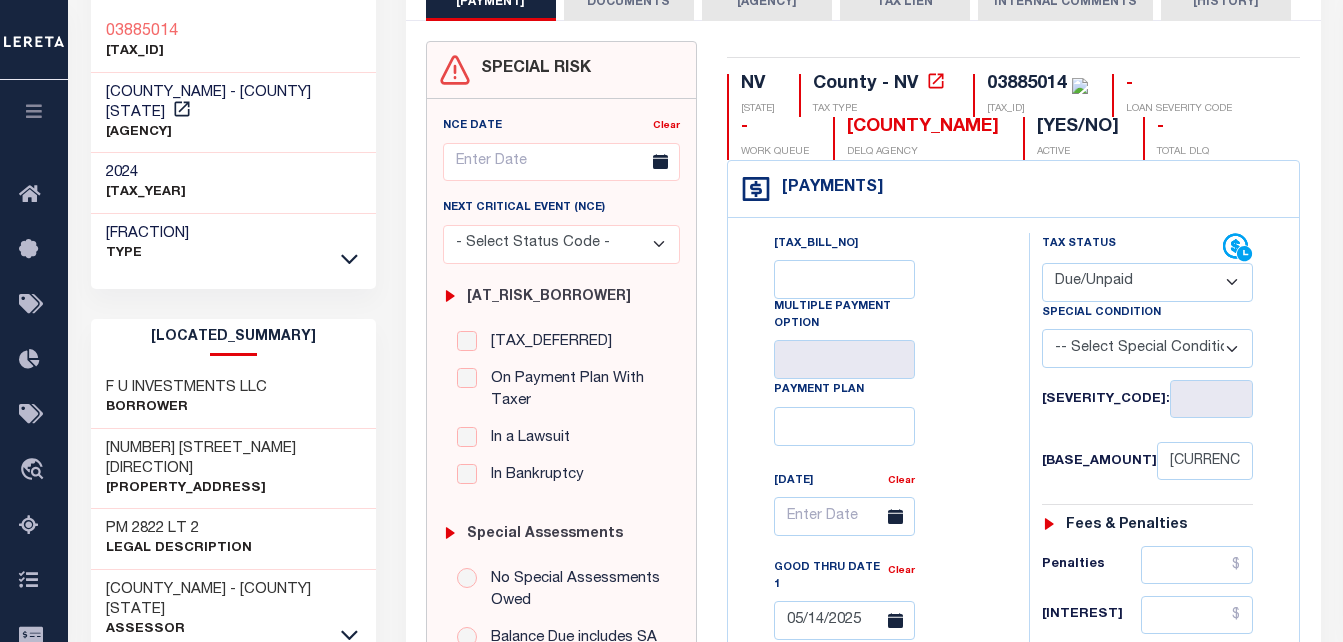 scroll, scrollTop: 0, scrollLeft: 0, axis: both 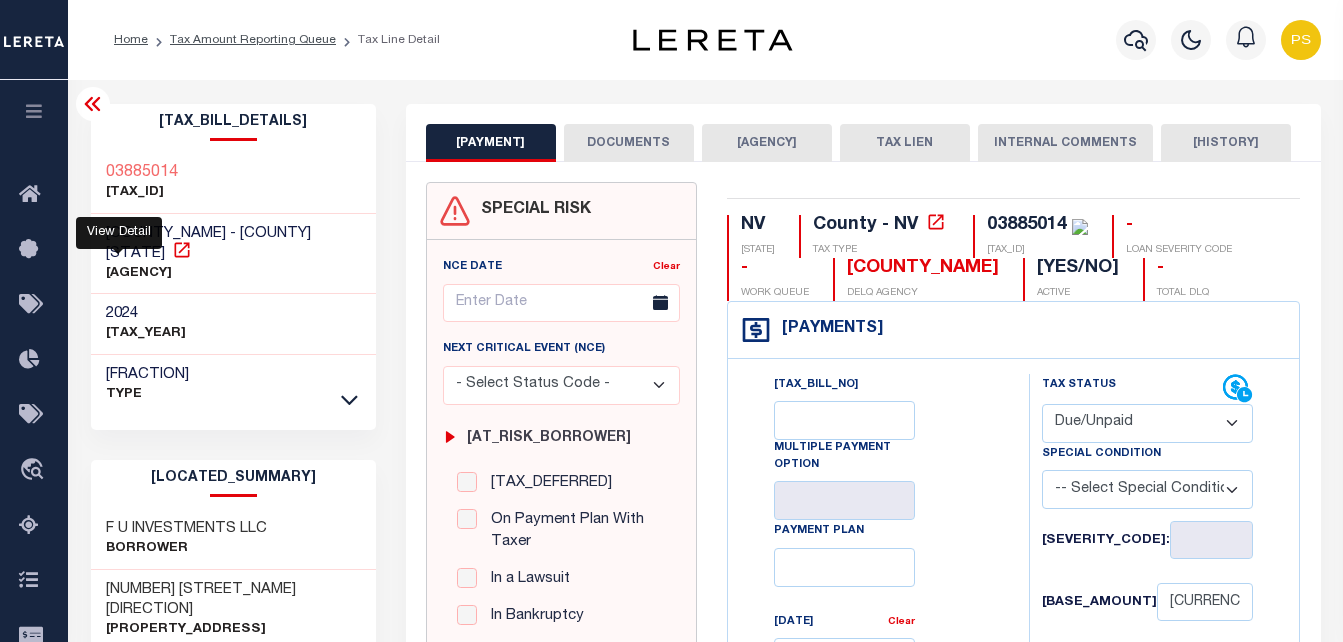click at bounding box center [182, 250] 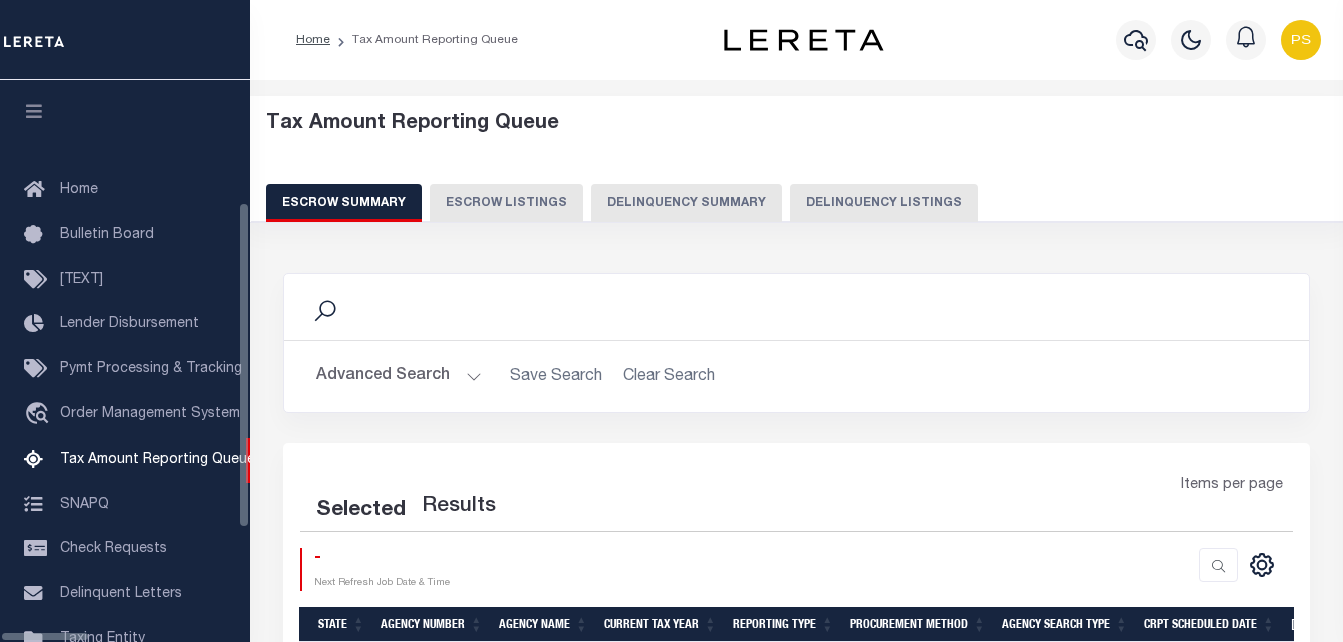 scroll, scrollTop: 0, scrollLeft: 0, axis: both 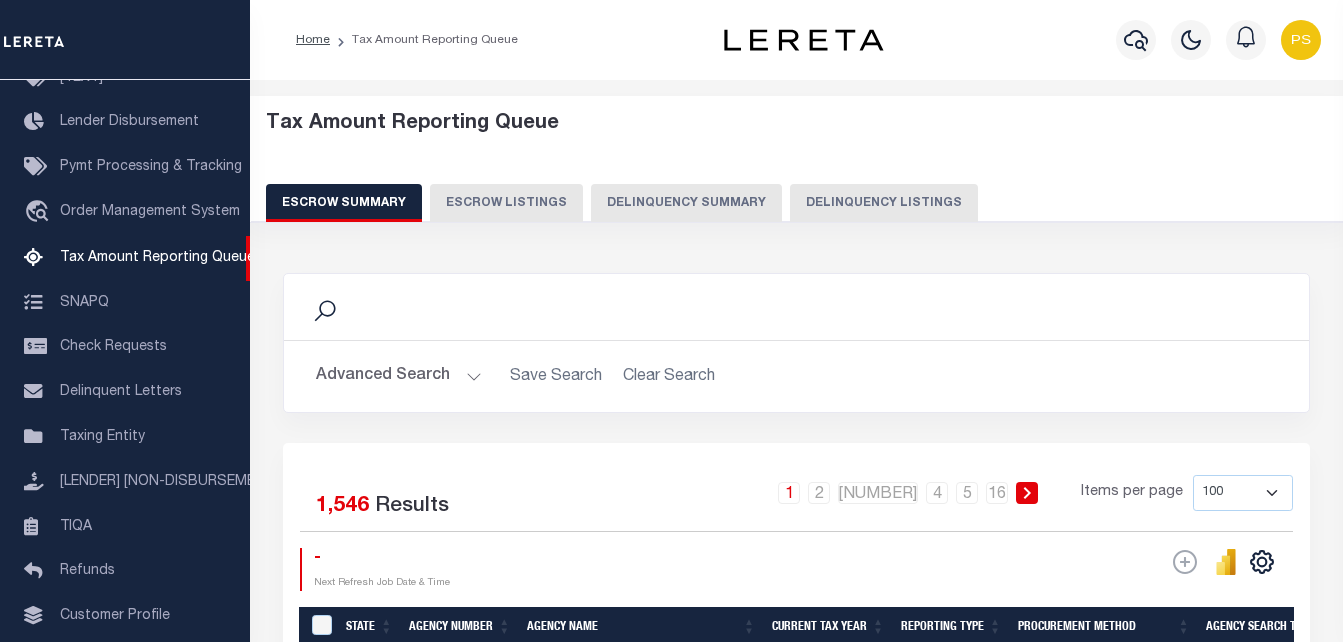 click on "Delinquency Listings" at bounding box center (884, 203) 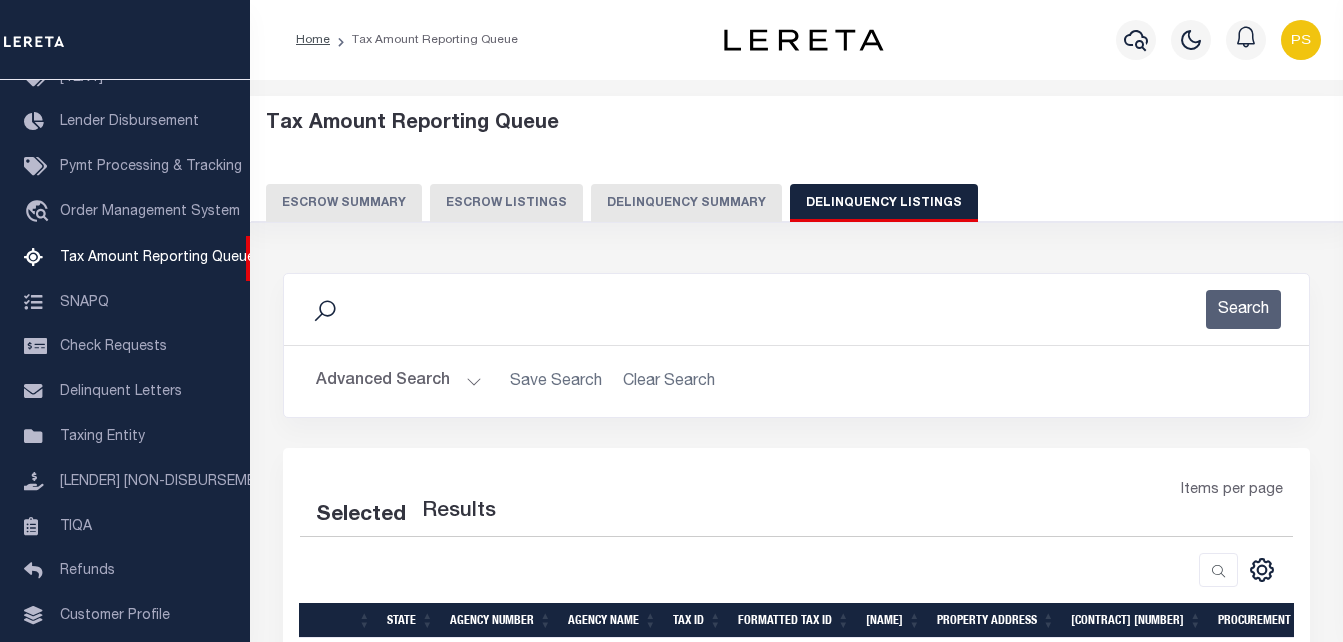 click on "Advanced Search" at bounding box center [399, 381] 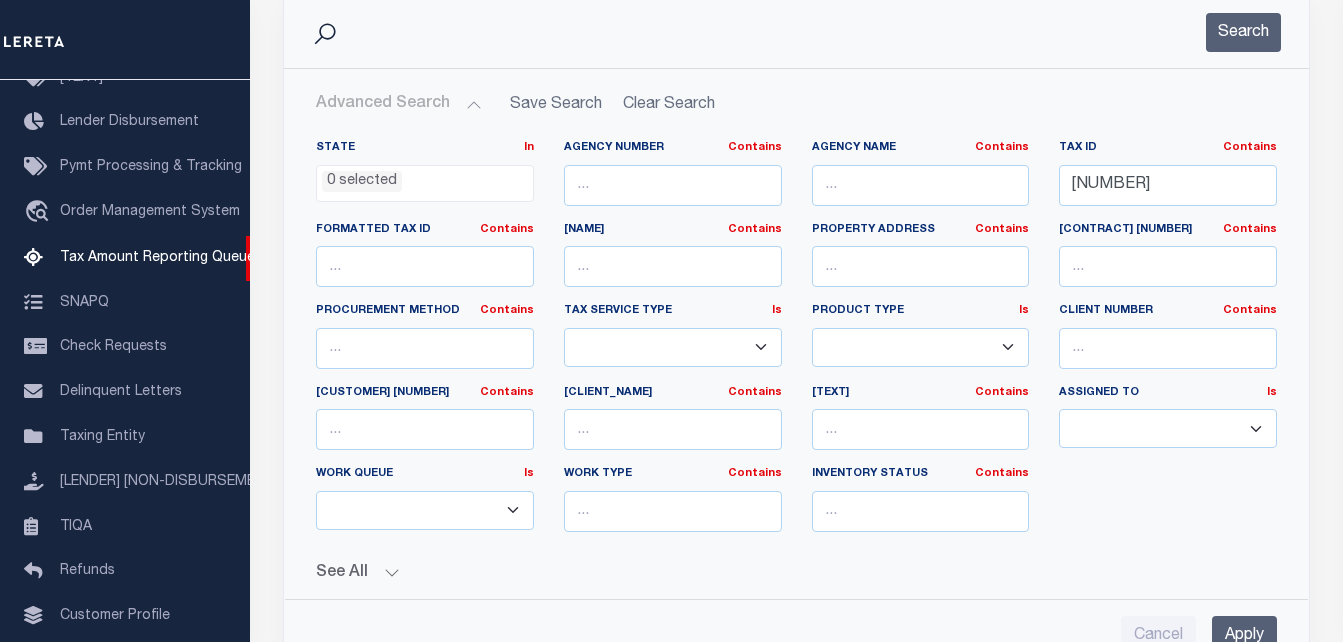 scroll, scrollTop: 300, scrollLeft: 0, axis: vertical 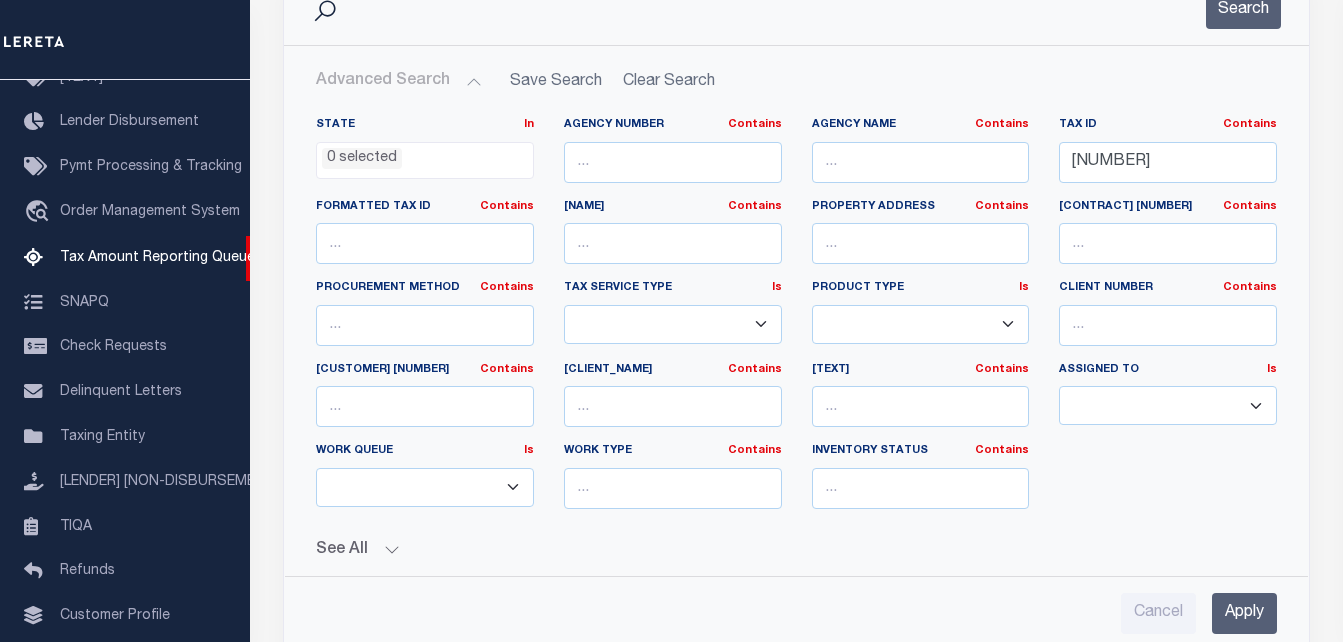 click on "Apply" at bounding box center [1244, 613] 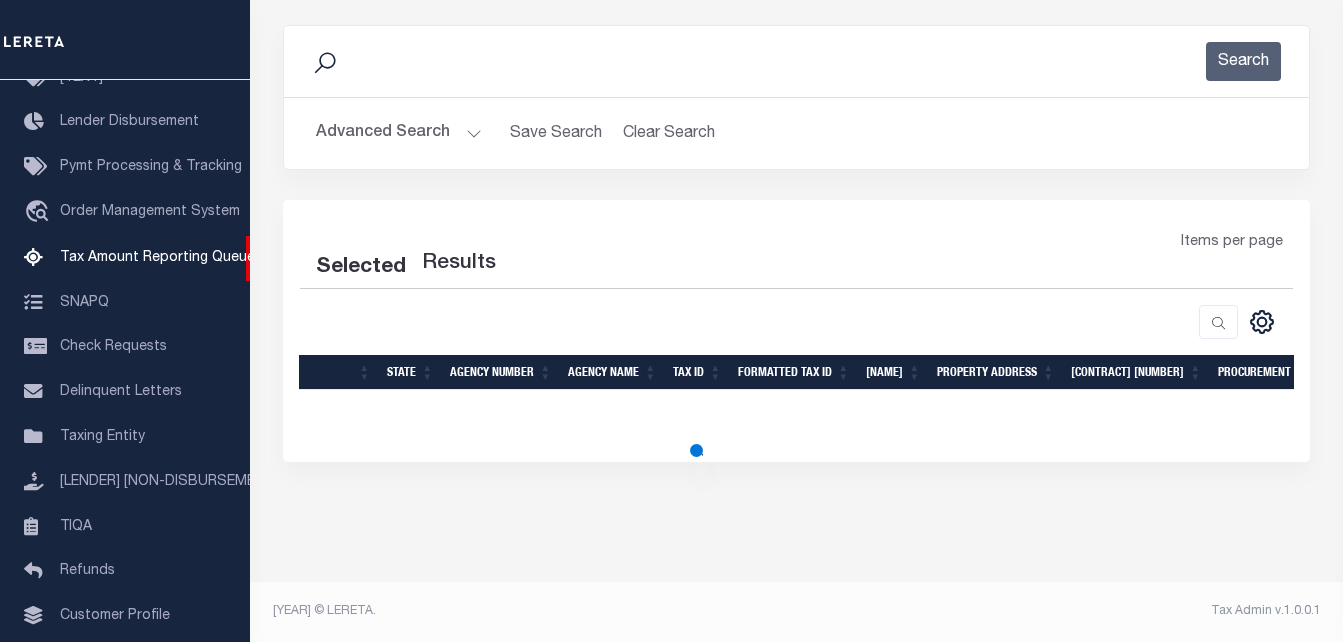 scroll, scrollTop: 248, scrollLeft: 0, axis: vertical 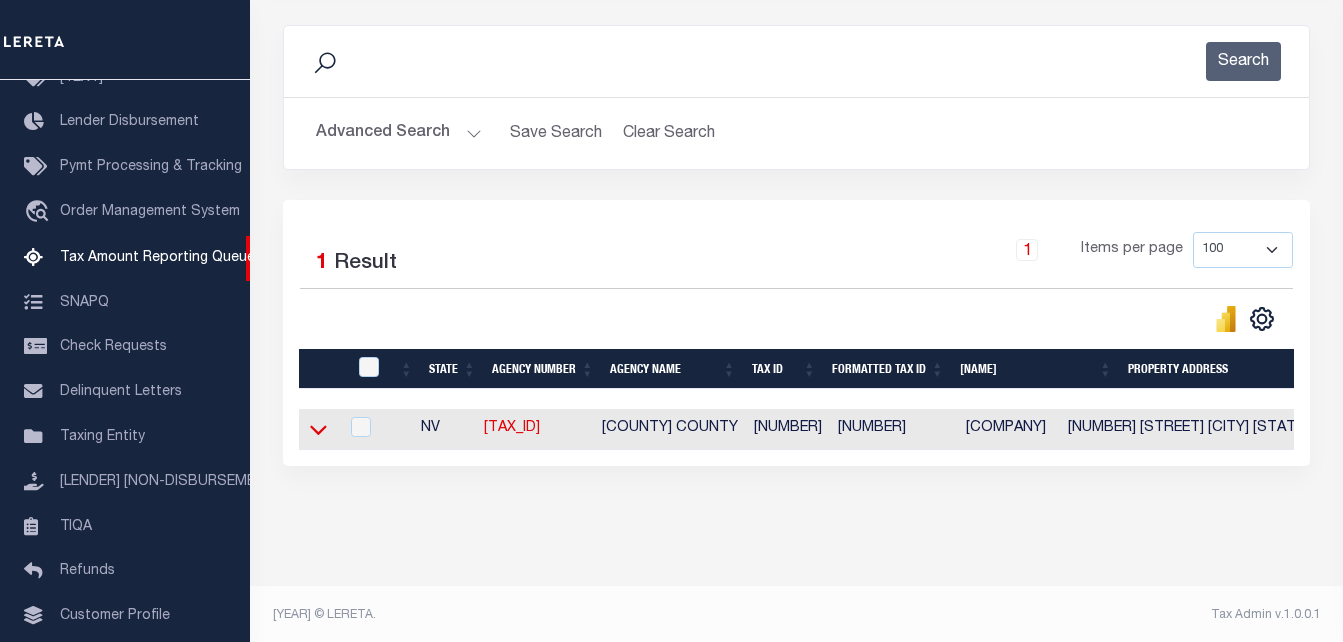 click at bounding box center [318, 429] 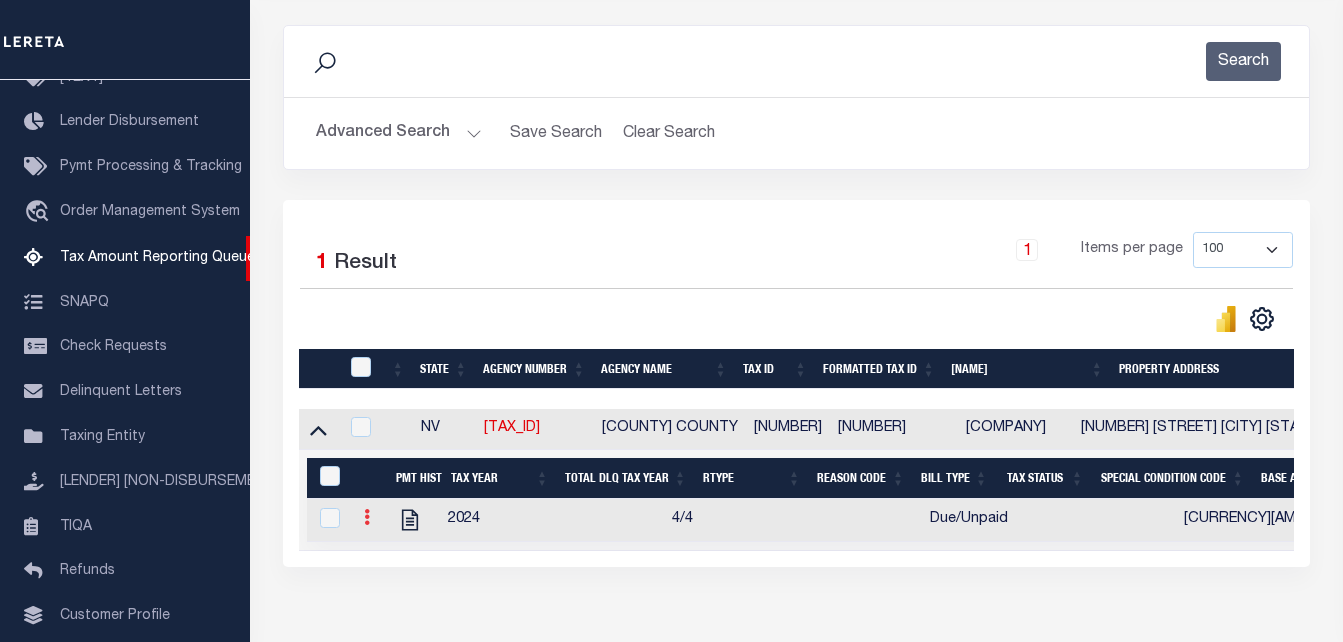 click at bounding box center [367, 517] 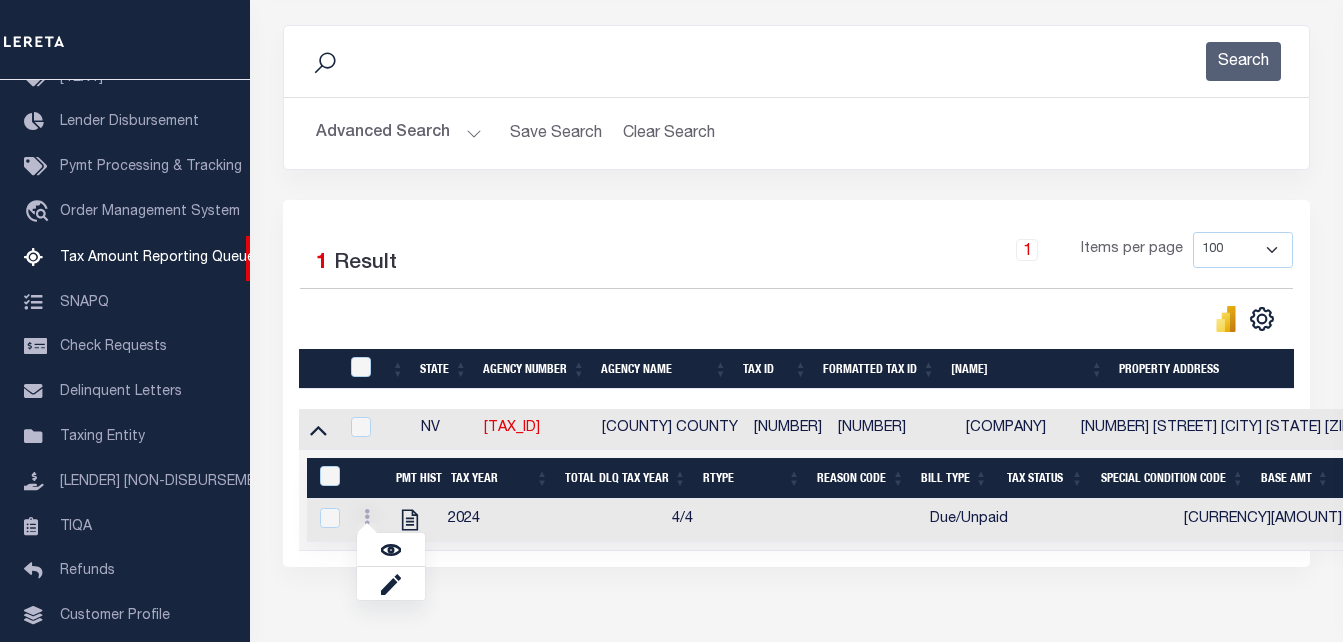 click on "Data sync process is currently running, you may face some response delays.
Search
Advanced Search
Save Search Clear Search
tblassign_wrapper_dynamictable_____DefaultSaveFilter
1" at bounding box center [797, 316] 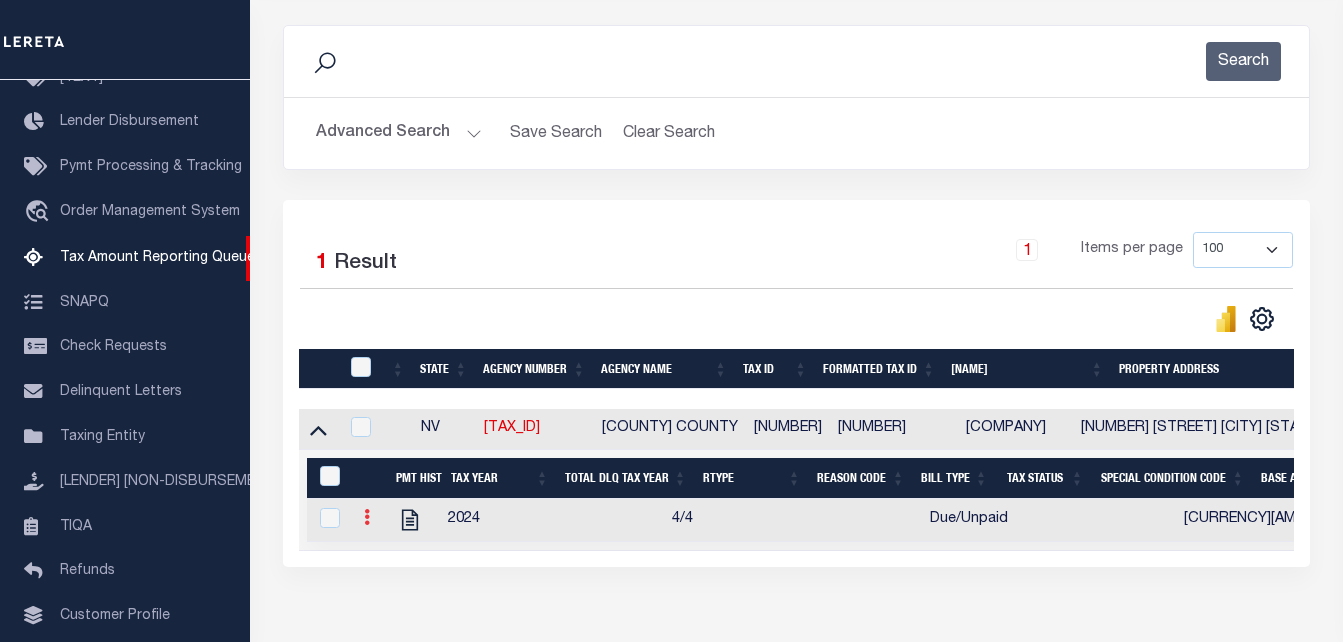 click at bounding box center (367, 520) 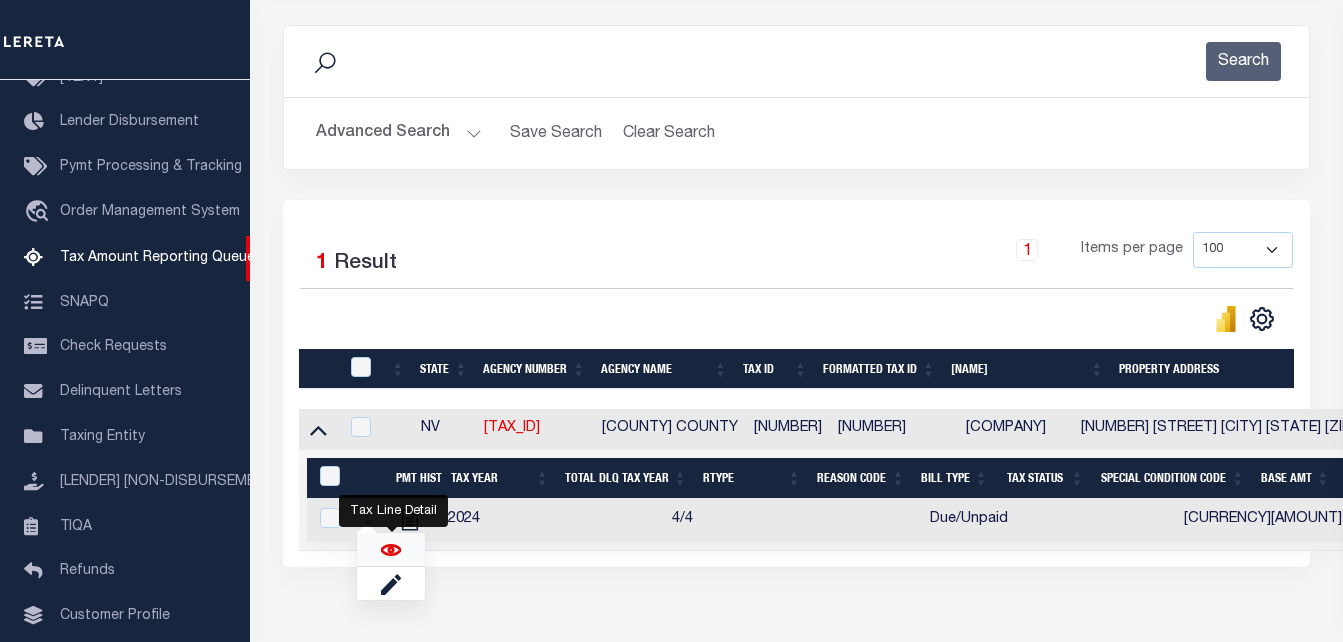 click at bounding box center (391, 550) 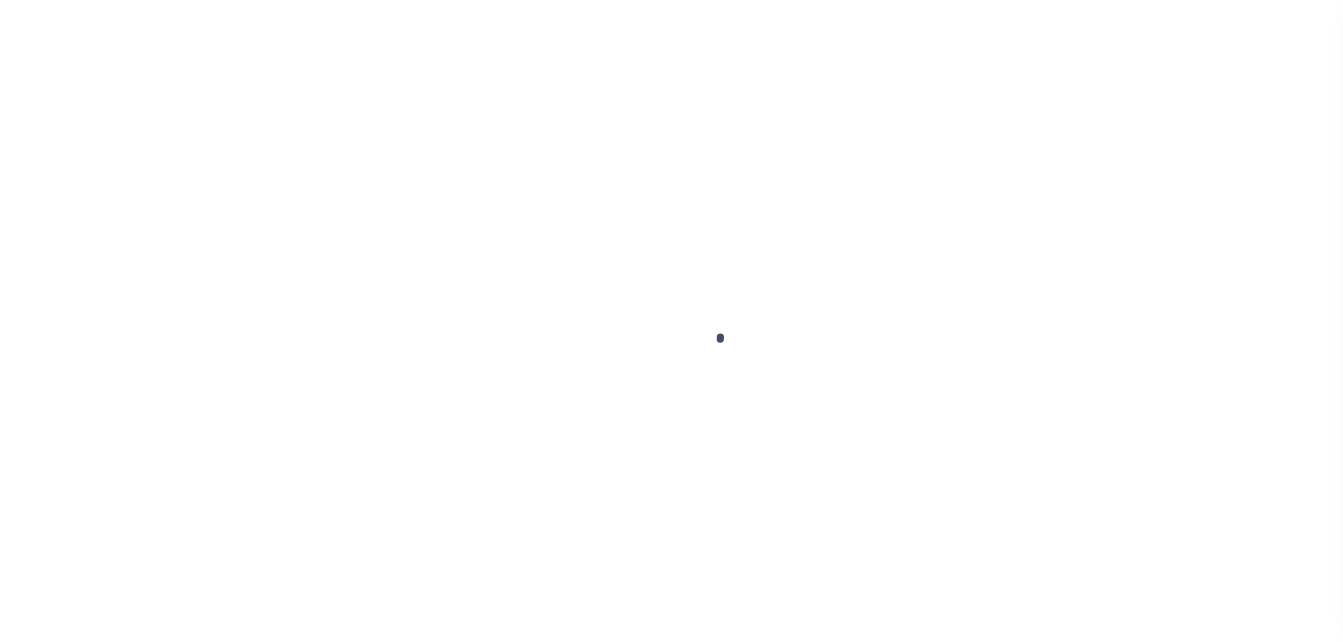 scroll, scrollTop: 0, scrollLeft: 0, axis: both 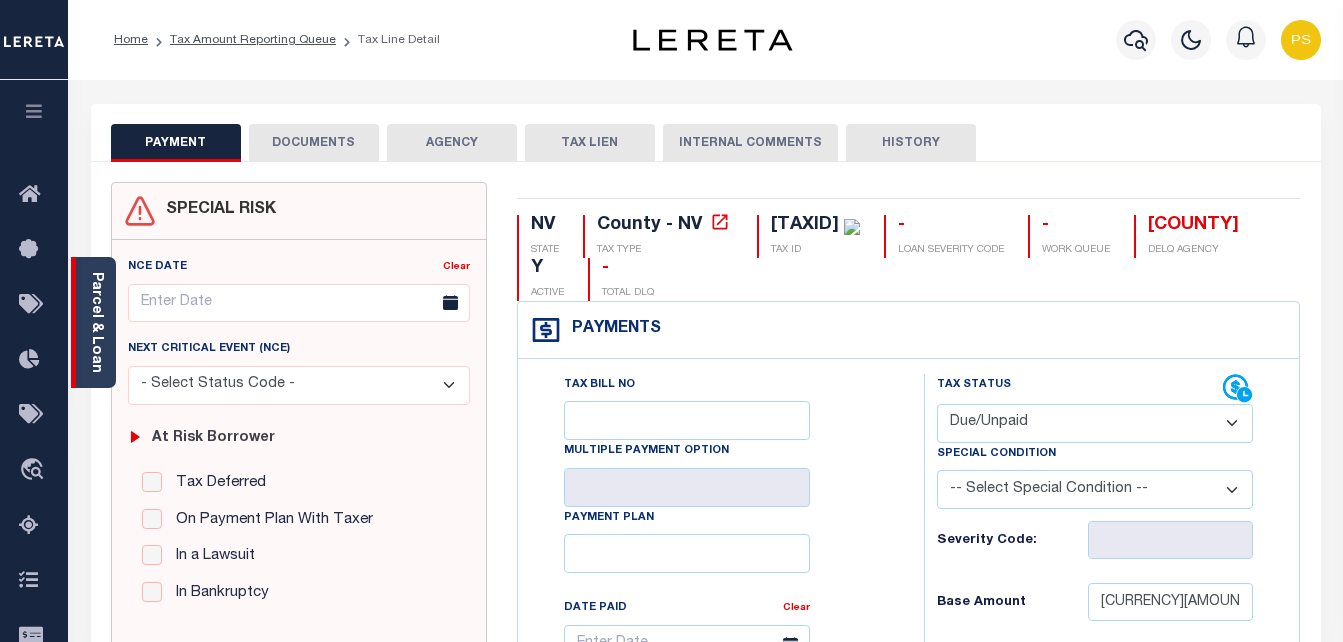 click on "Parcel & Loan" at bounding box center (96, 322) 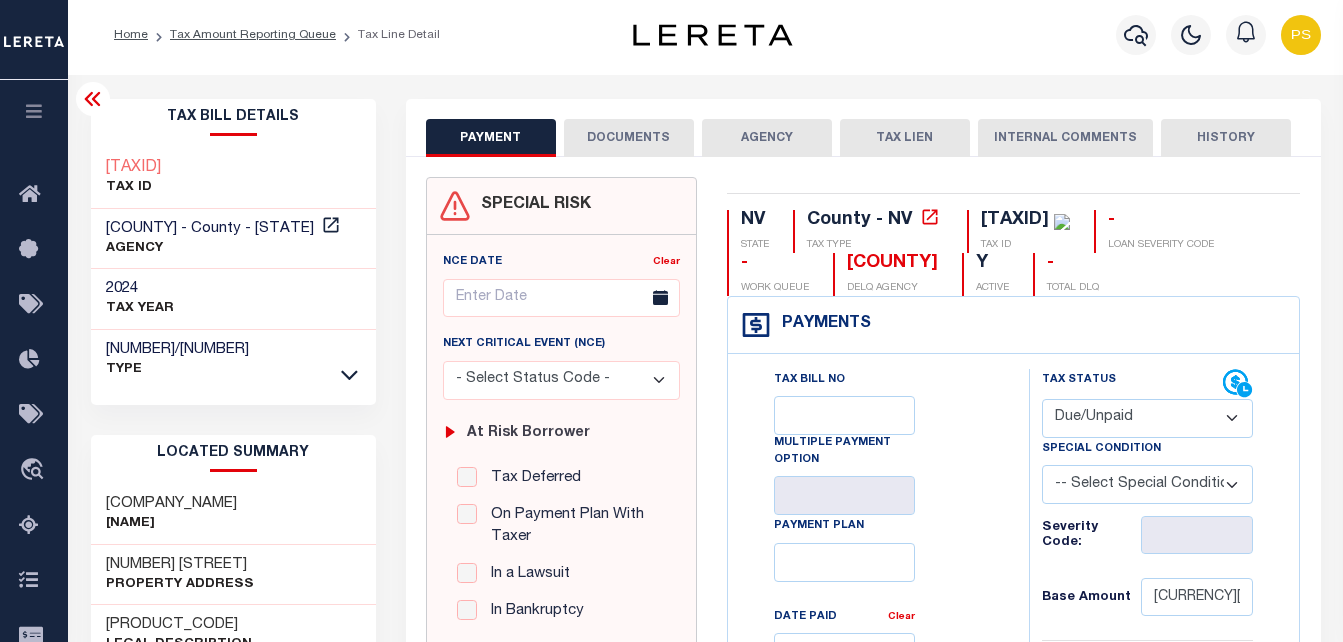 scroll, scrollTop: 0, scrollLeft: 0, axis: both 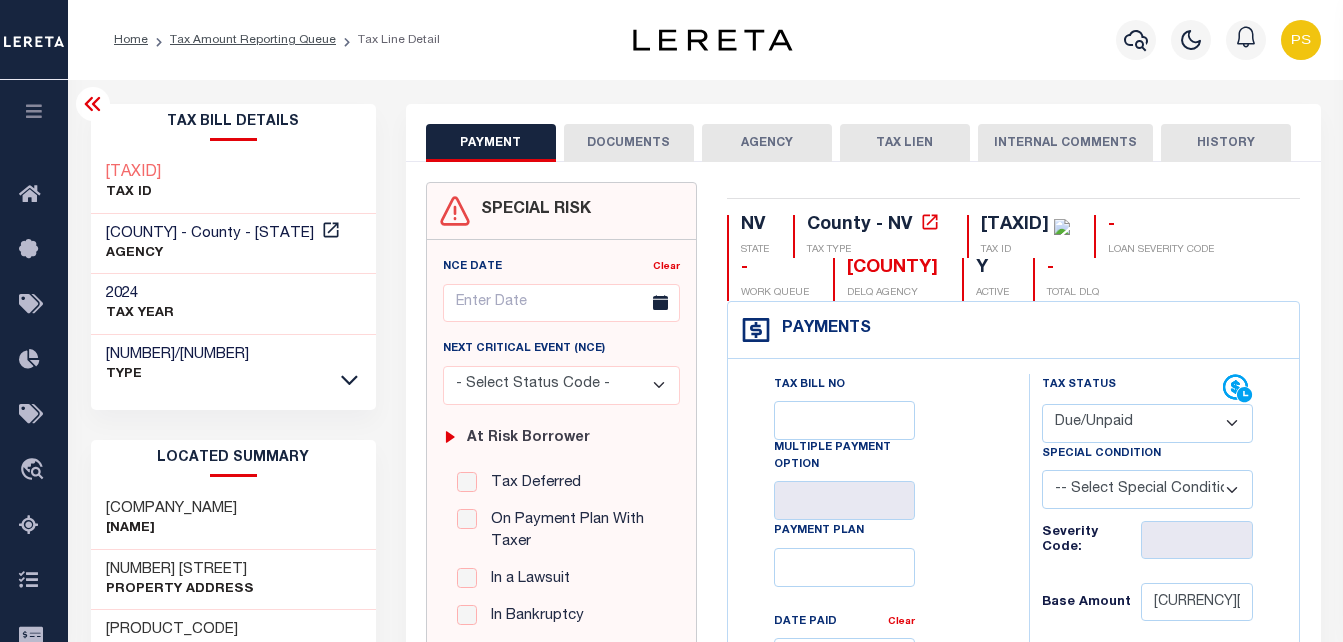click at bounding box center [349, 379] 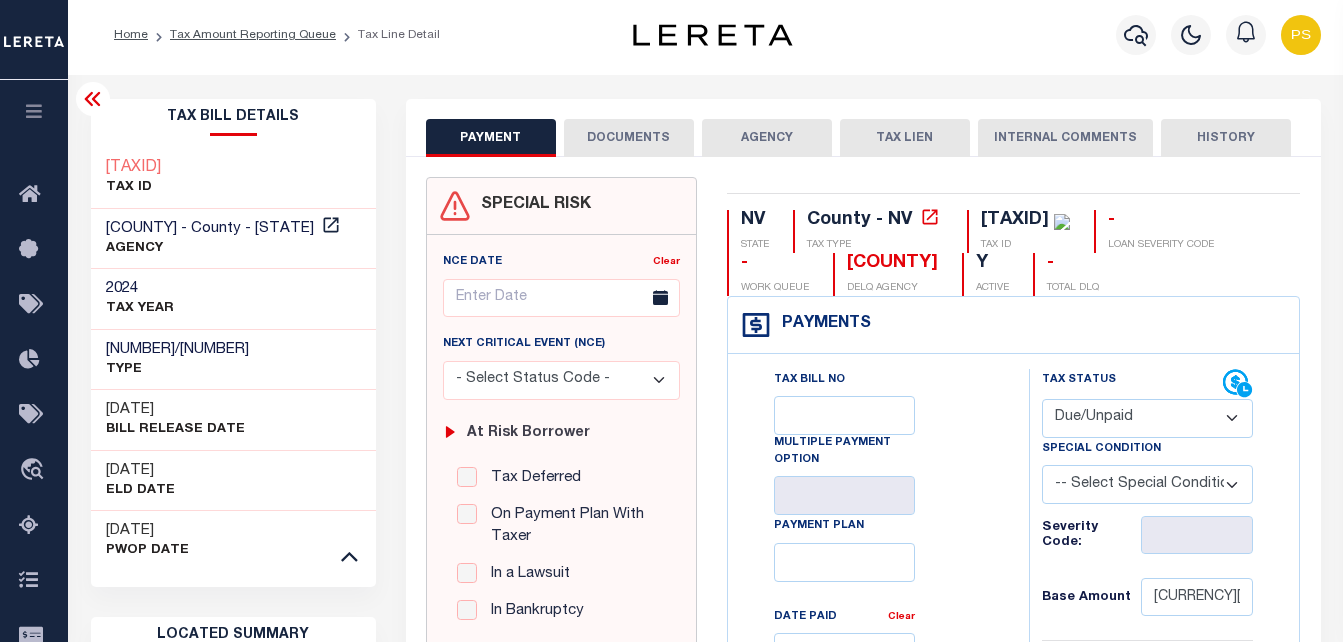 scroll, scrollTop: 0, scrollLeft: 0, axis: both 